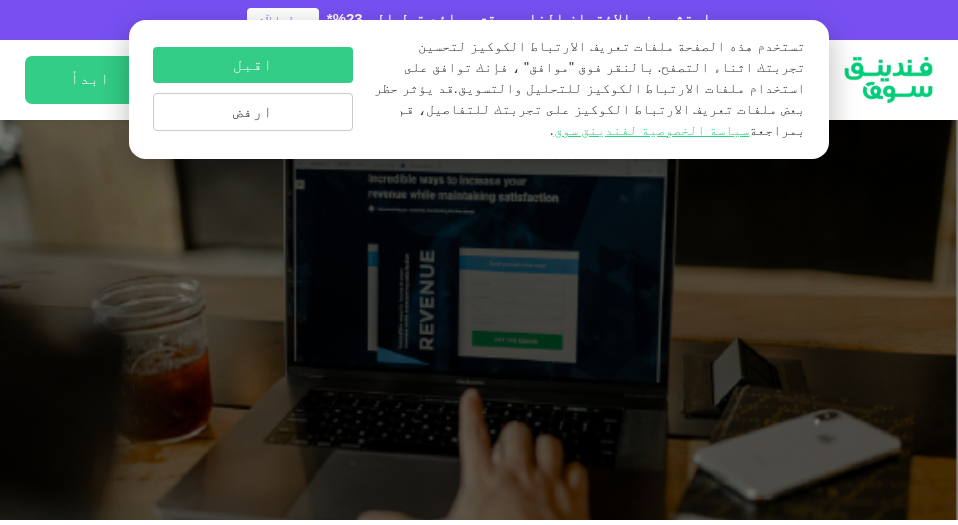 scroll, scrollTop: 0, scrollLeft: 0, axis: both 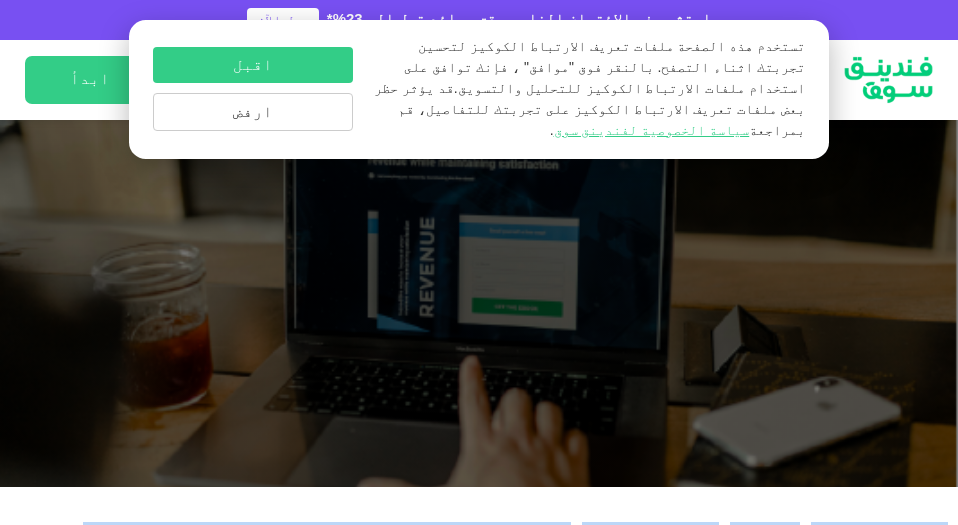 click on "الصفحة الرئيسية
المدونة
الامتثال للشريعة
[DATE] ١  ٢" at bounding box center [479, 3843] 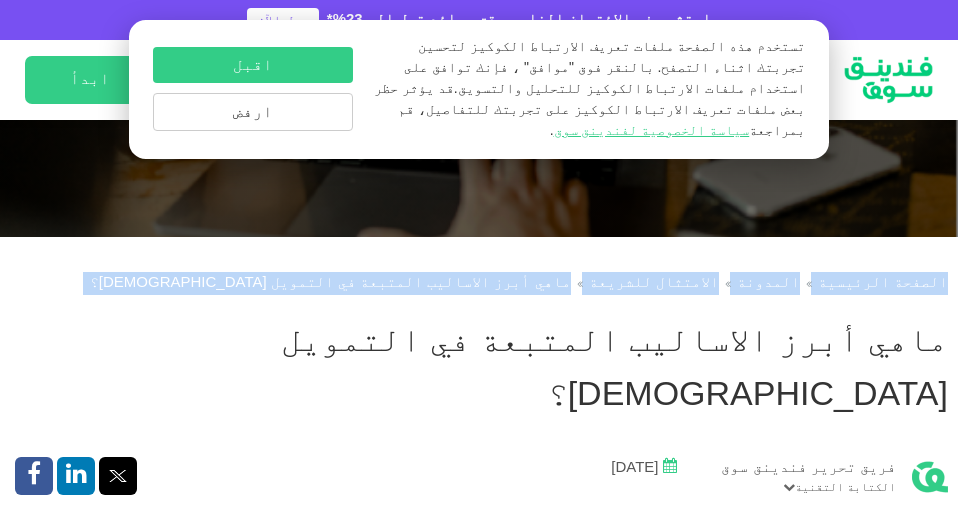 drag, startPoint x: 15, startPoint y: 507, endPoint x: 48, endPoint y: 580, distance: 80.11242 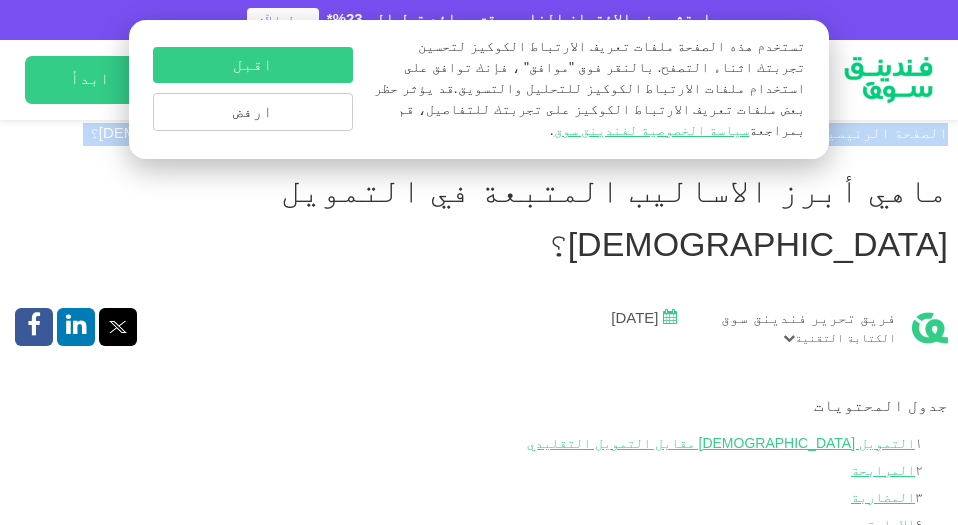 click on "١  التمويل [DEMOGRAPHIC_DATA] مقابل التمويل التقليدي ٢  المرابحة ٣  المضاربة ٤  الإجارة ٥  المشاركة ٦  الوكالة ٧  السلم ٨  الاستصناع" at bounding box center (479, 542) 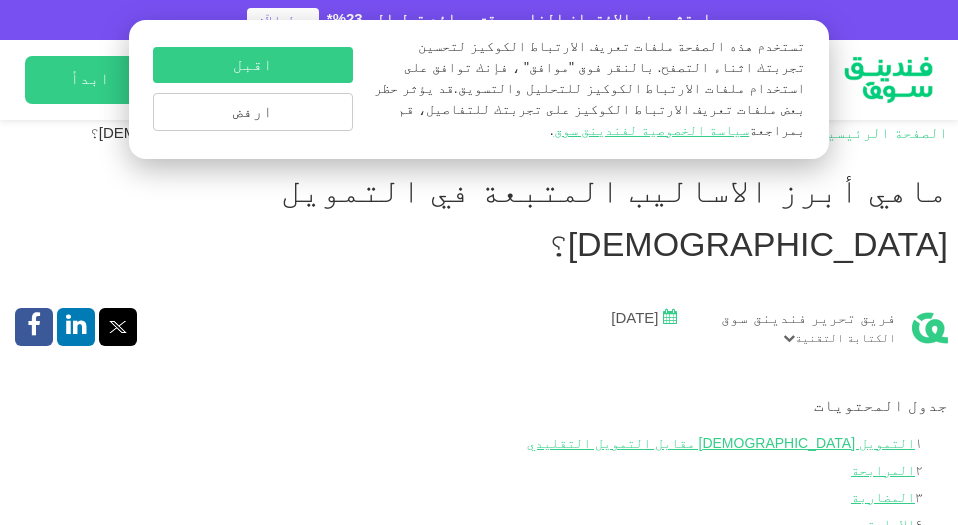 click on "١  التمويل [DEMOGRAPHIC_DATA] مقابل التمويل التقليدي ٢  المرابحة ٣  المضاربة ٤  الإجارة ٥  المشاركة ٦  الوكالة ٧  السلم ٨  الاستصناع" at bounding box center [479, 542] 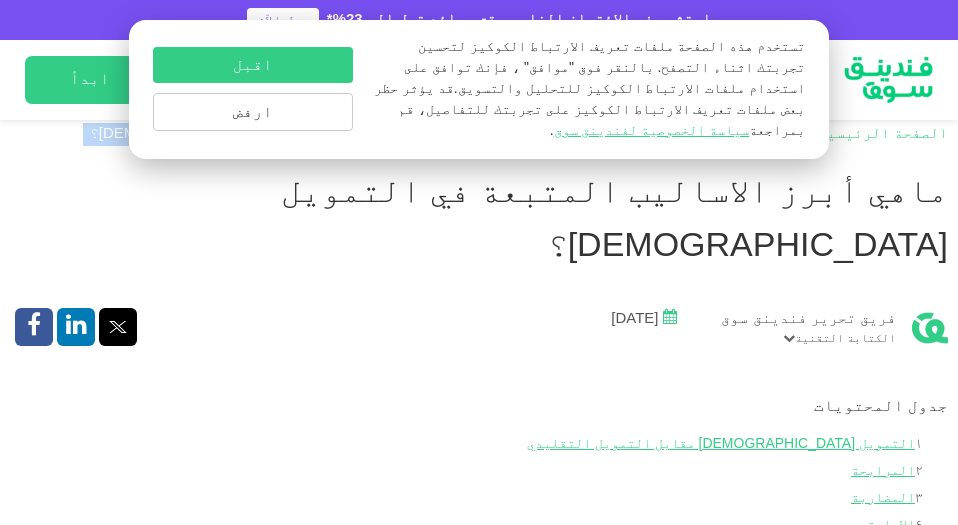 click on "الصفحة الرئيسية
المدونة
الامتثال للشريعة" at bounding box center [479, 3644] 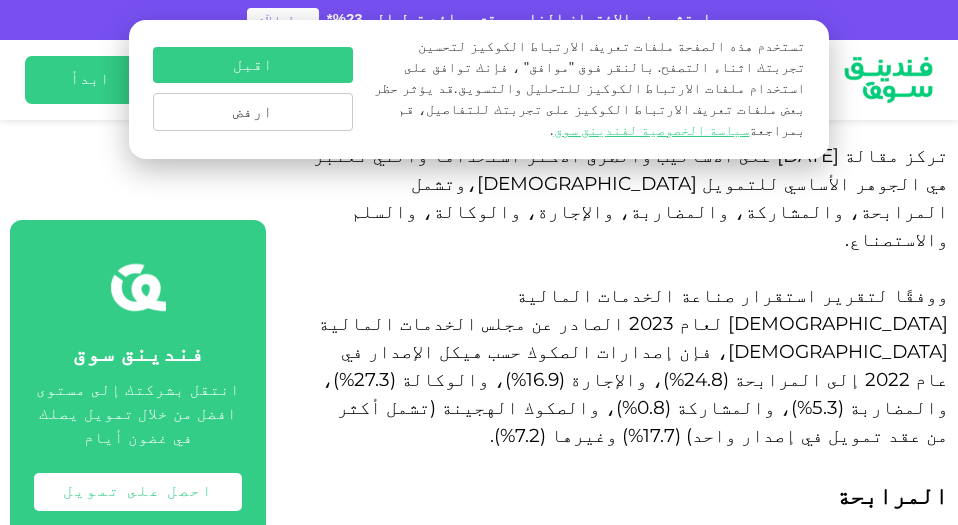scroll, scrollTop: 1810, scrollLeft: 0, axis: vertical 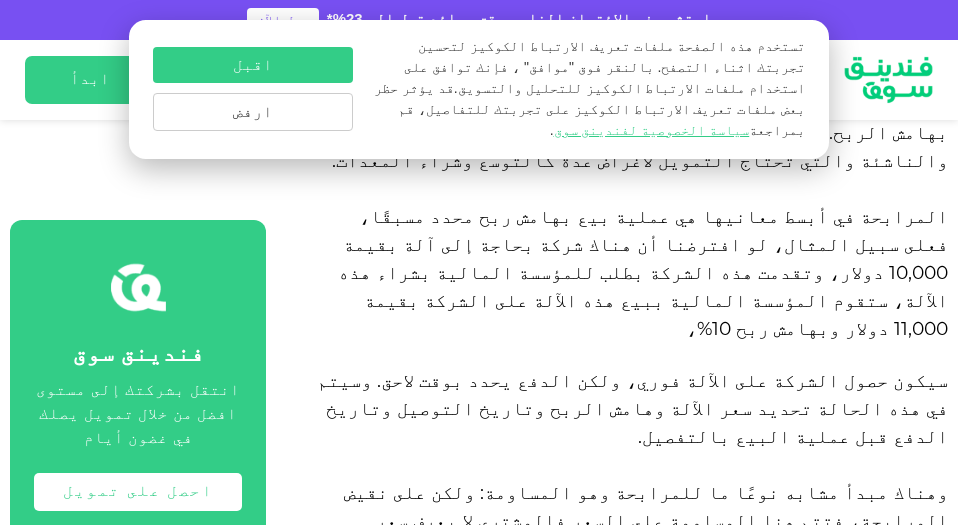 click on "الصفحة الرئيسية
المدونة
الامتثال للشريعة" at bounding box center (479, 2266) 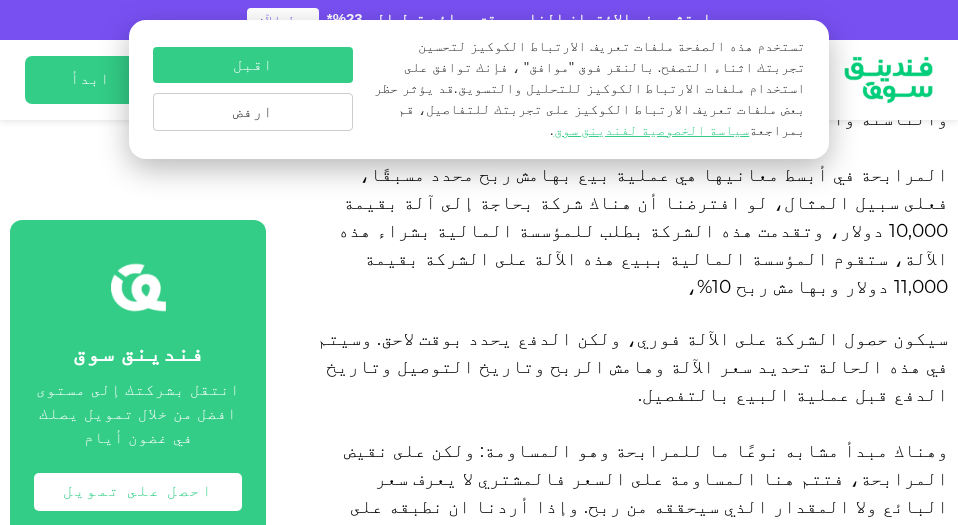 click on "الصفحة الرئيسية
المدونة
الامتثال للشريعة" at bounding box center [479, 2224] 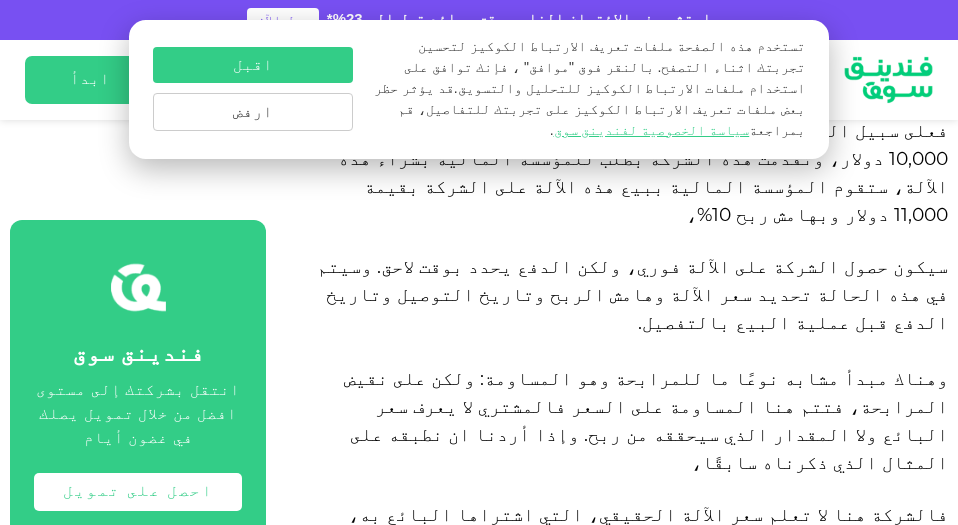 click on "الصفحة الرئيسية
المدونة
الامتثال للشريعة" at bounding box center (479, 2152) 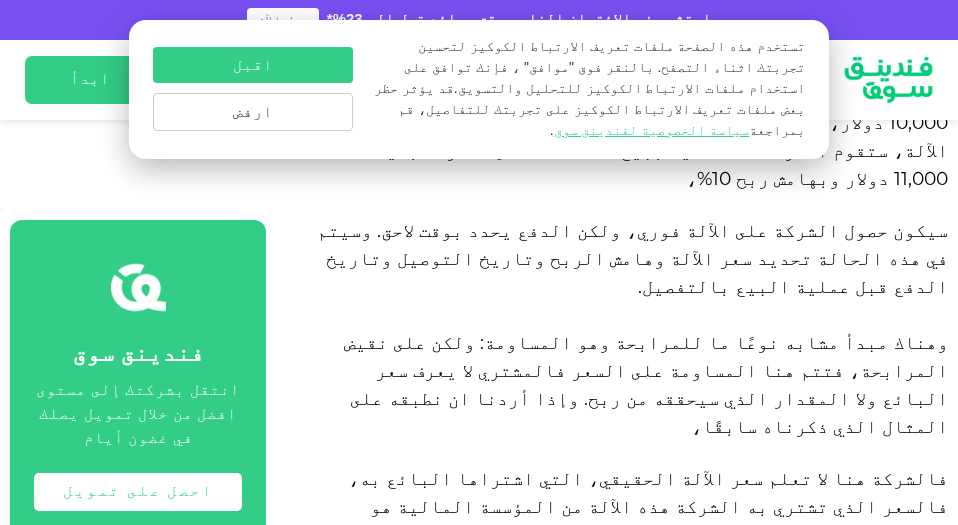 click on "الصفحة الرئيسية
المدونة
الامتثال للشريعة" at bounding box center [479, 2116] 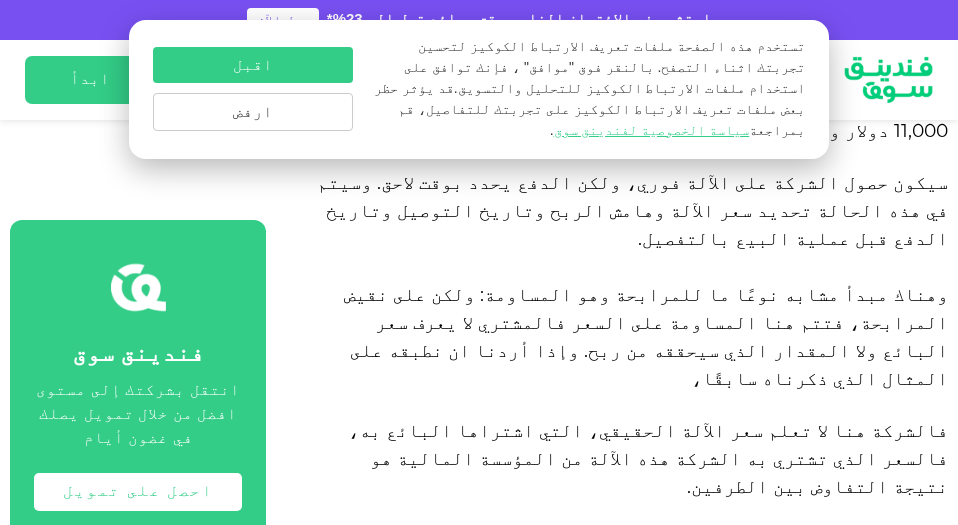 click on "الصفحة الرئيسية
المدونة
الامتثال للشريعة" at bounding box center (479, 2068) 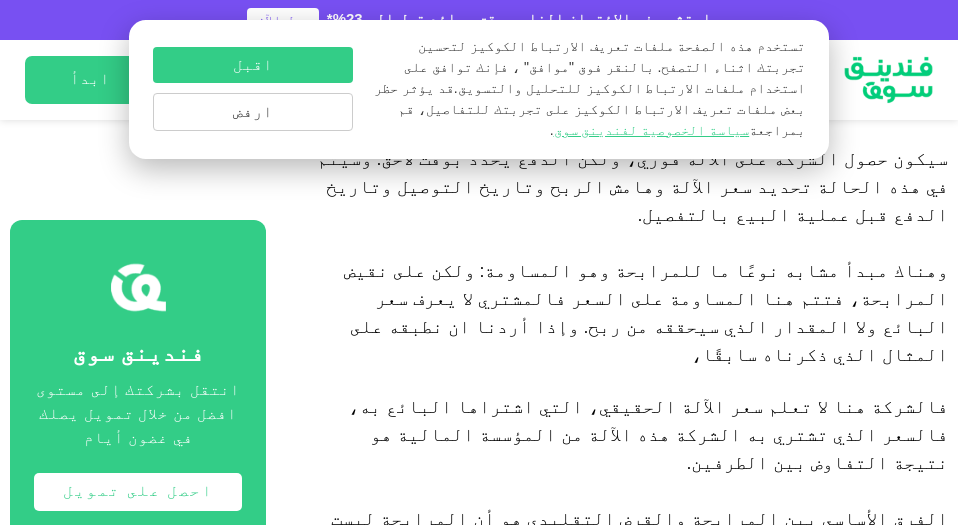 click on "الصفحة الرئيسية
المدونة
الامتثال للشريعة" at bounding box center [479, 2044] 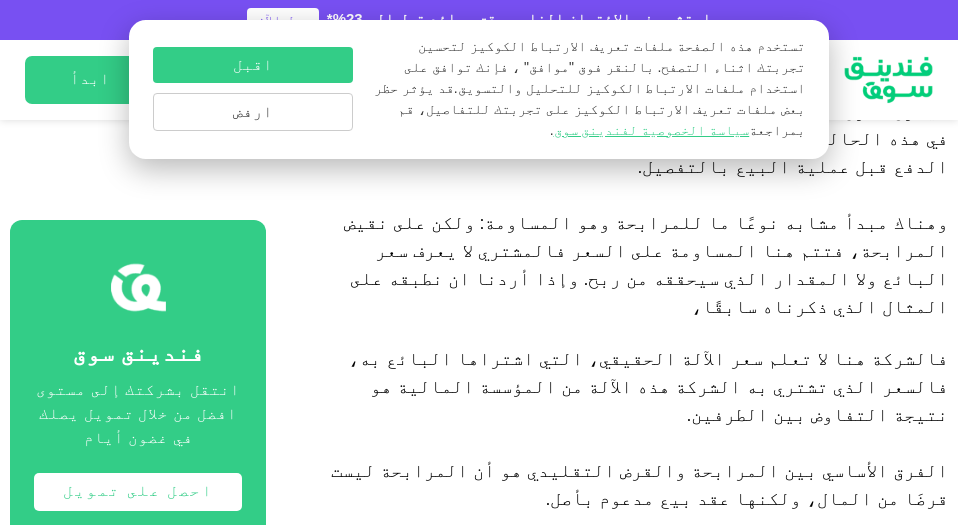 click on "الصفحة الرئيسية
المدونة
الامتثال للشريعة" at bounding box center [479, 1996] 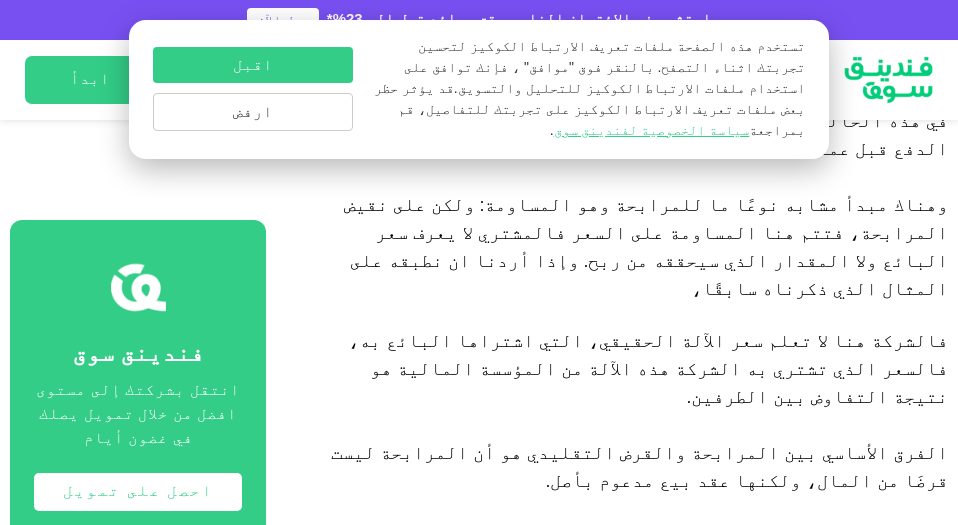 click on "الصفحة الرئيسية
المدونة
الامتثال للشريعة" at bounding box center [479, 1978] 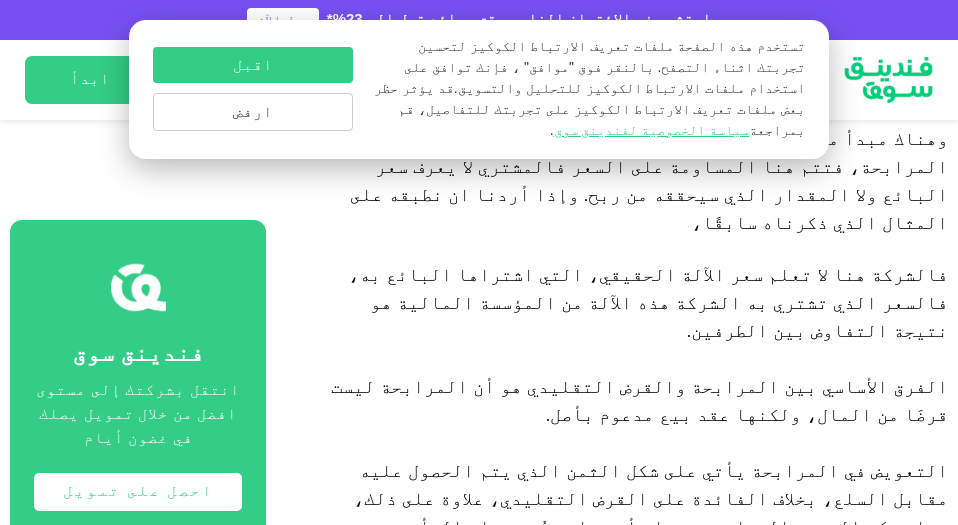 click on "الصفحة الرئيسية
المدونة
الامتثال للشريعة" at bounding box center (479, 1912) 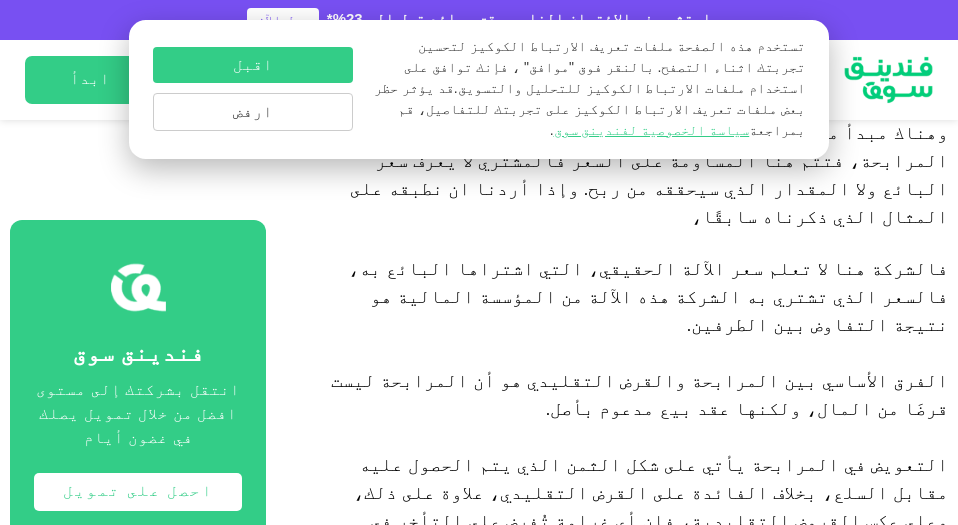 click on "الصفحة الرئيسية
المدونة
الامتثال للشريعة" at bounding box center (479, 1906) 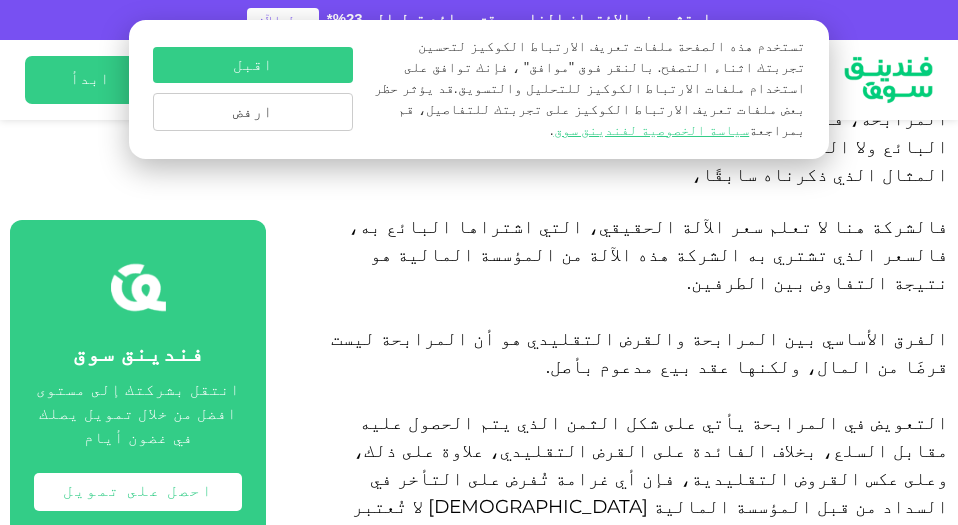 click on "الصفحة الرئيسية
المدونة
الامتثال للشريعة" at bounding box center (479, 1864) 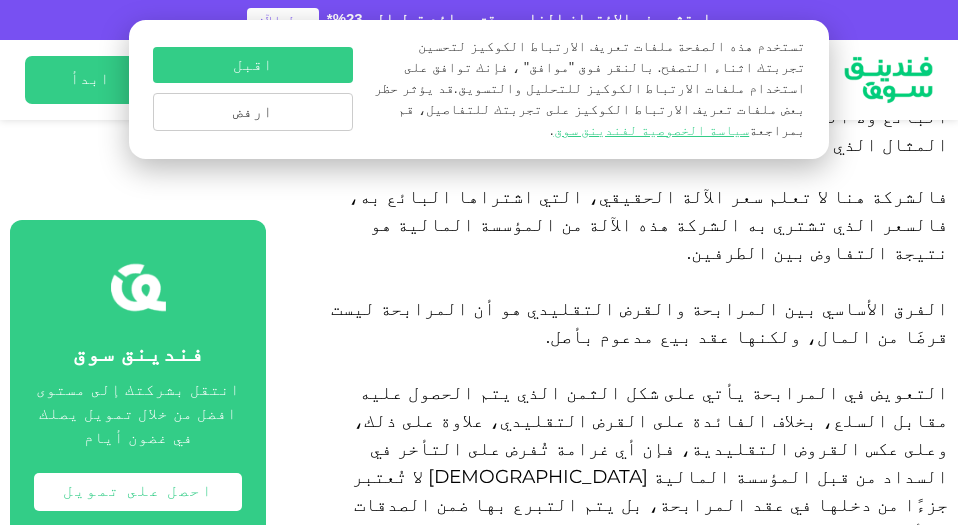click on "الصفحة الرئيسية
المدونة
الامتثال للشريعة" at bounding box center [479, 1834] 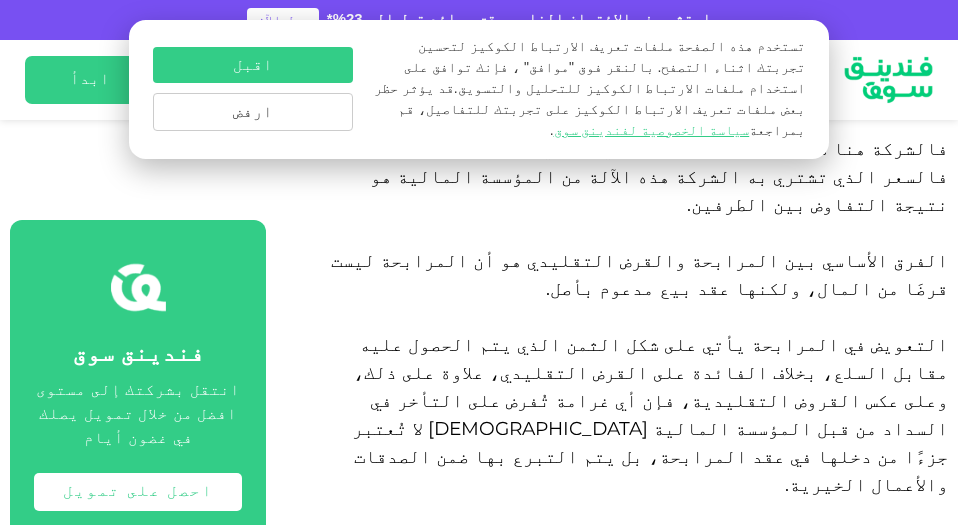 click on "الصفحة الرئيسية
المدونة
الامتثال للشريعة" at bounding box center [479, 1786] 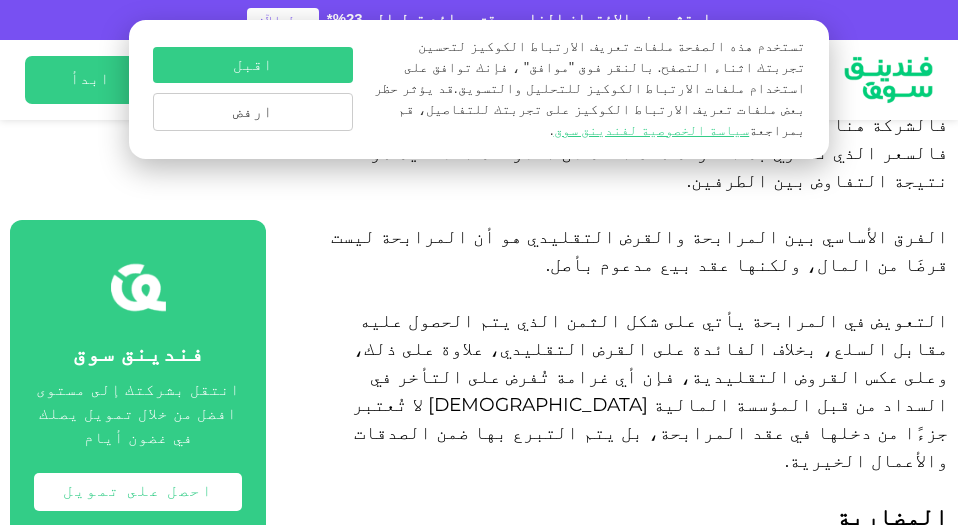 click on "الصفحة الرئيسية
المدونة
الامتثال للشريعة" at bounding box center [479, 1762] 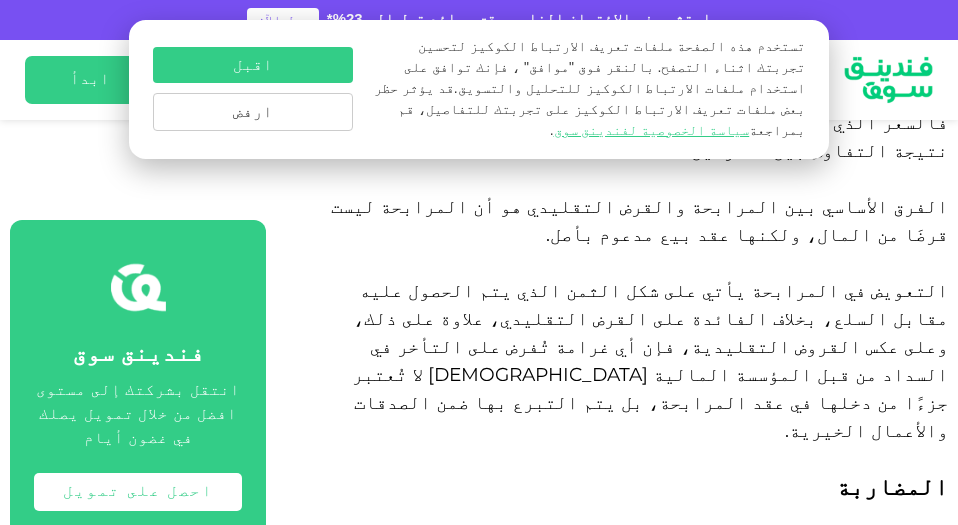 click on "الصفحة الرئيسية
المدونة
الامتثال للشريعة" at bounding box center (479, 1732) 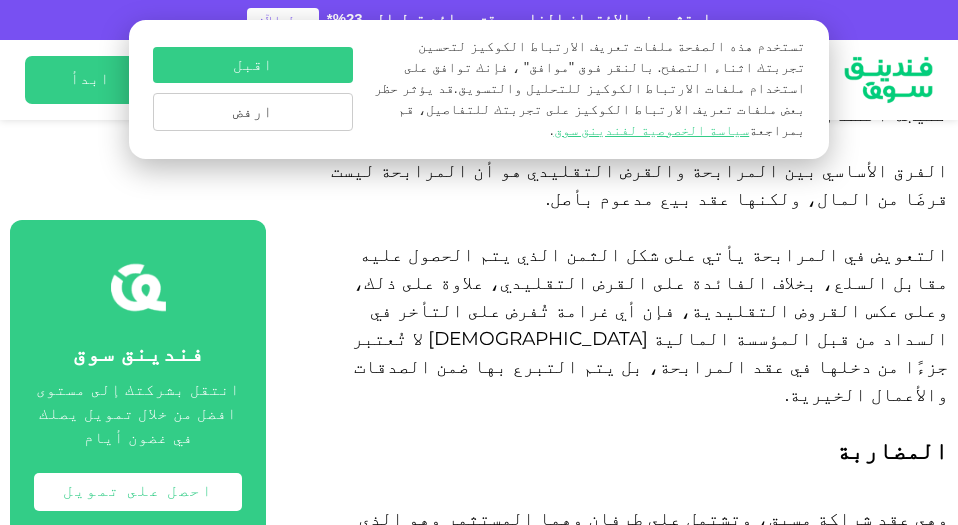 click on "الصفحة الرئيسية
المدونة
الامتثال للشريعة" at bounding box center [479, 1696] 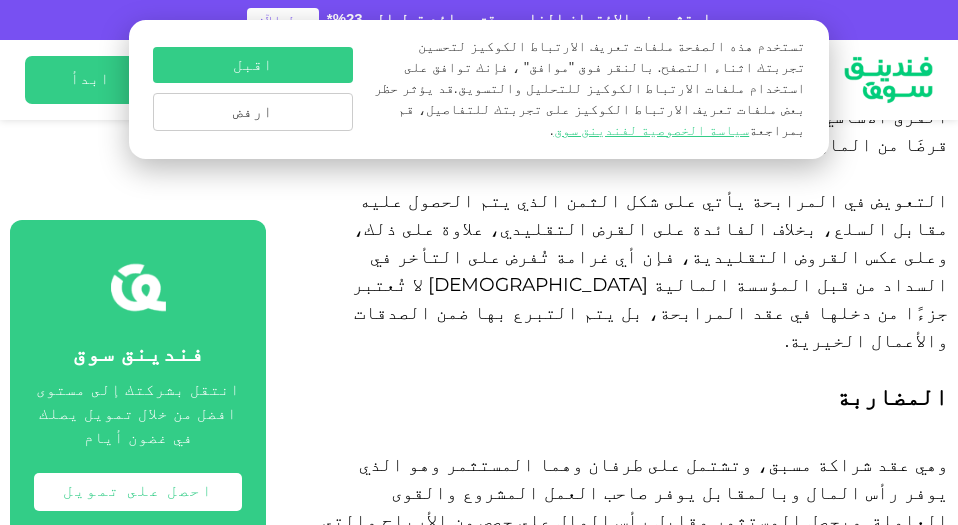 click on "الصفحة الرئيسية
المدونة
الامتثال للشريعة" at bounding box center (479, 1642) 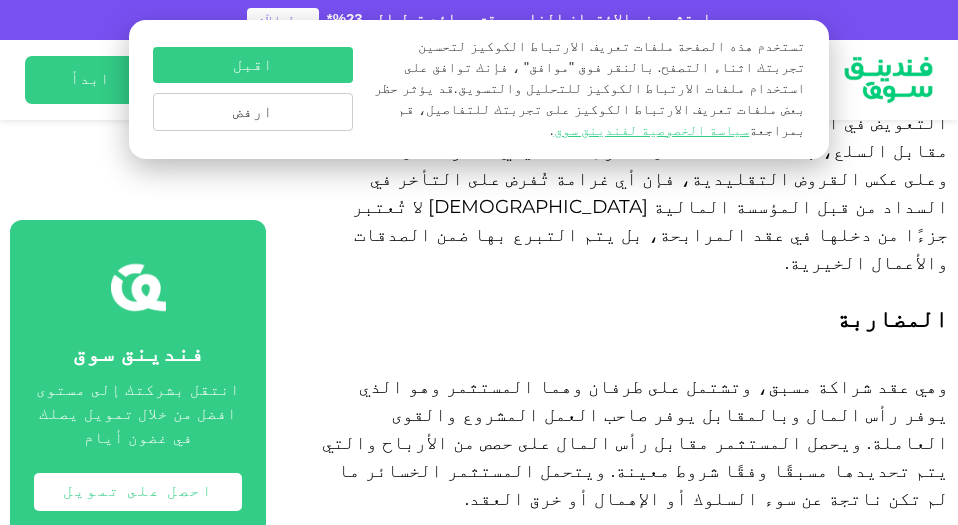 click on "الصفحة الرئيسية
المدونة
الامتثال للشريعة" at bounding box center [479, 1564] 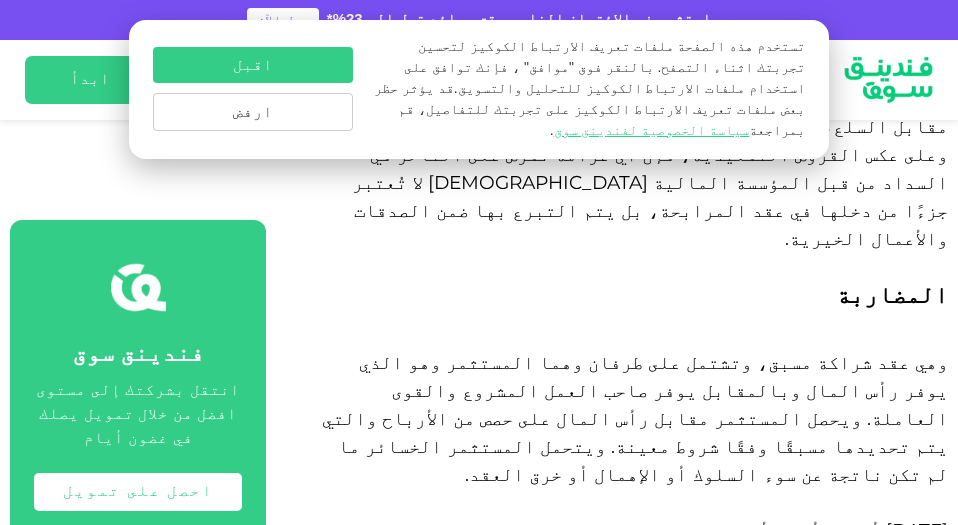 click on "الصفحة الرئيسية
المدونة
الامتثال للشريعة" at bounding box center [479, 1540] 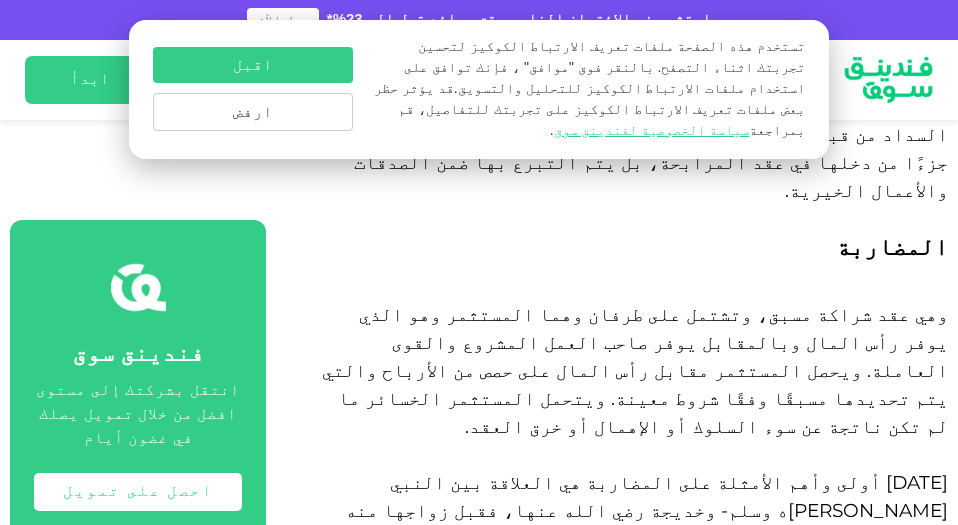 click on "الصفحة الرئيسية
المدونة
الامتثال للشريعة" at bounding box center [479, 1492] 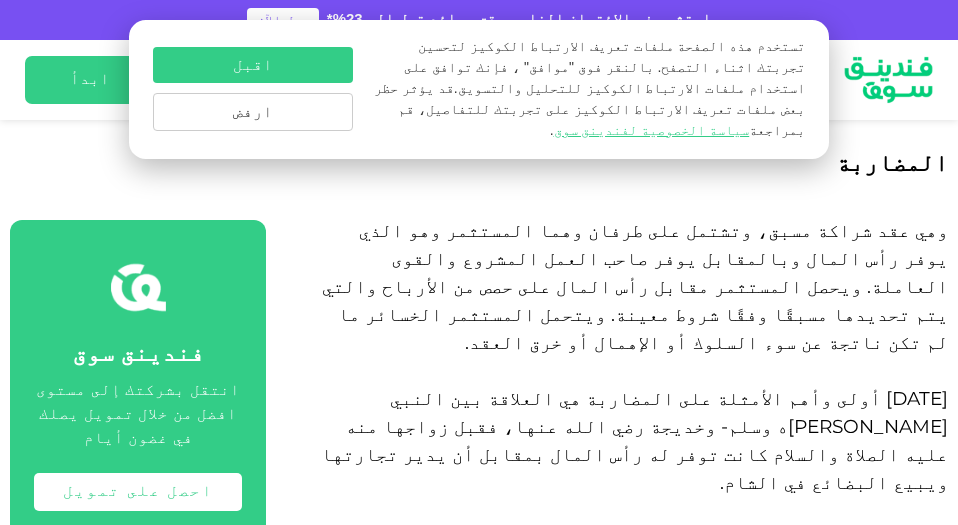 click on "الصفحة الرئيسية
المدونة
الامتثال للشريعة" at bounding box center [479, 1408] 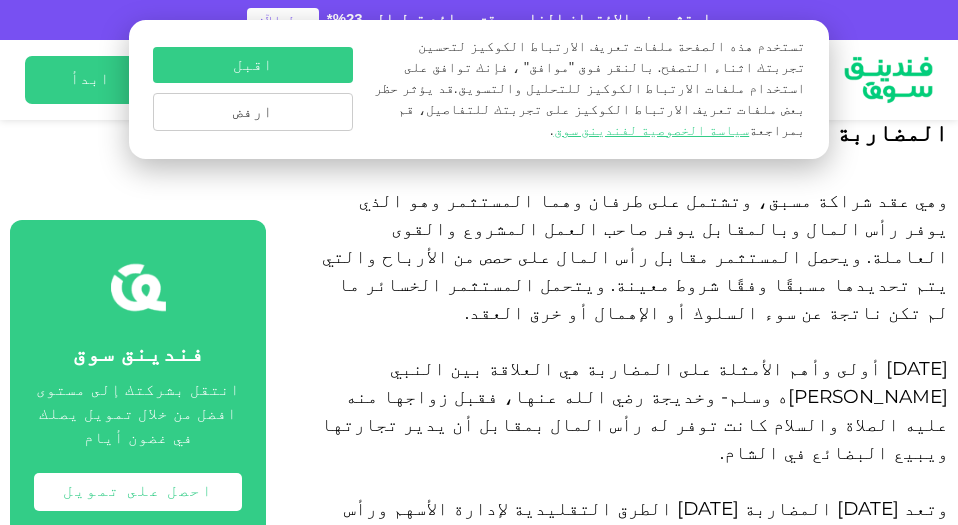 click on "الصفحة الرئيسية
المدونة
الامتثال للشريعة" at bounding box center (479, 1378) 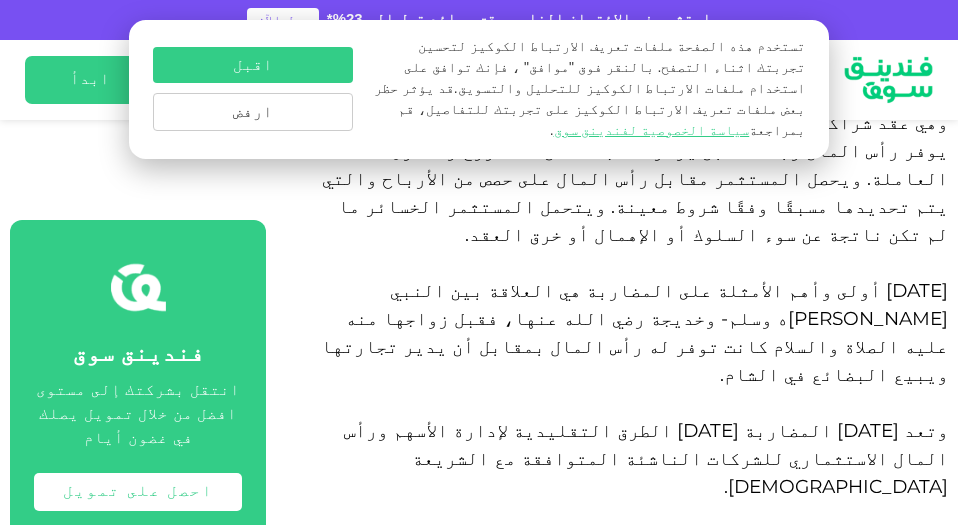 click on "الصفحة الرئيسية
المدونة
الامتثال للشريعة" at bounding box center (479, 1300) 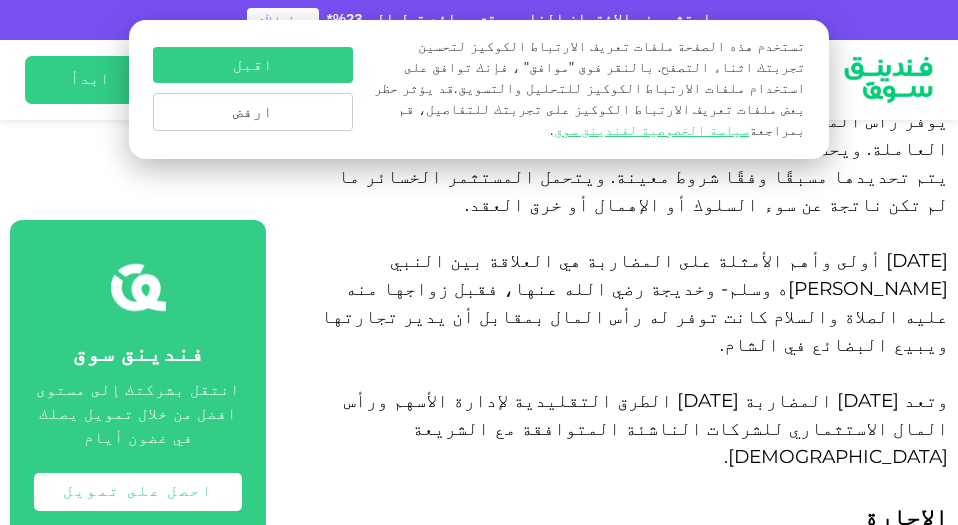 scroll, scrollTop: 2848, scrollLeft: 0, axis: vertical 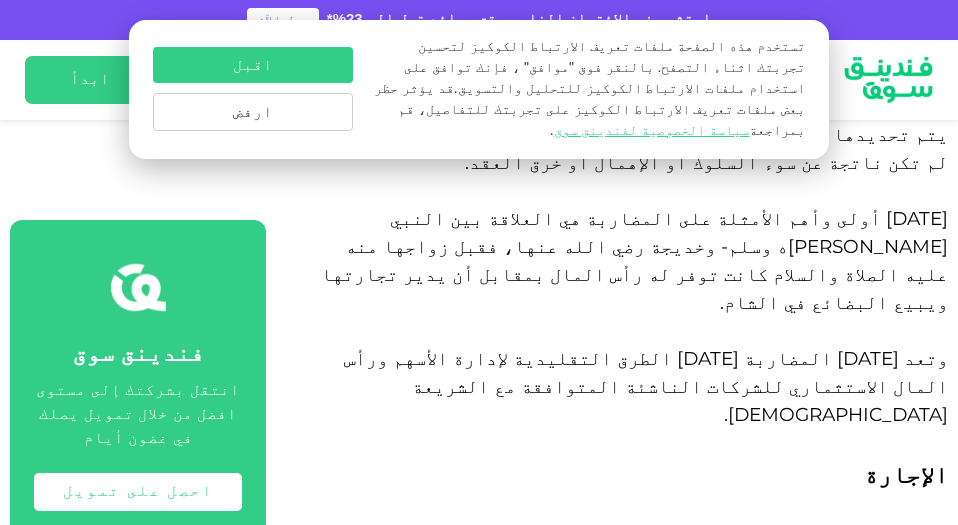 click on "الصفحة الرئيسية
المدونة
الامتثال للشريعة" at bounding box center [479, 1228] 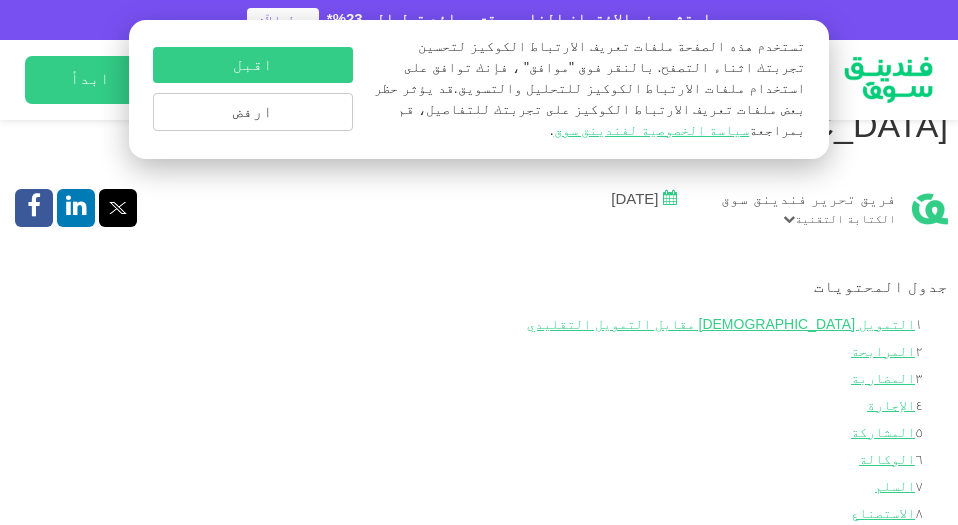 scroll, scrollTop: 1011, scrollLeft: 0, axis: vertical 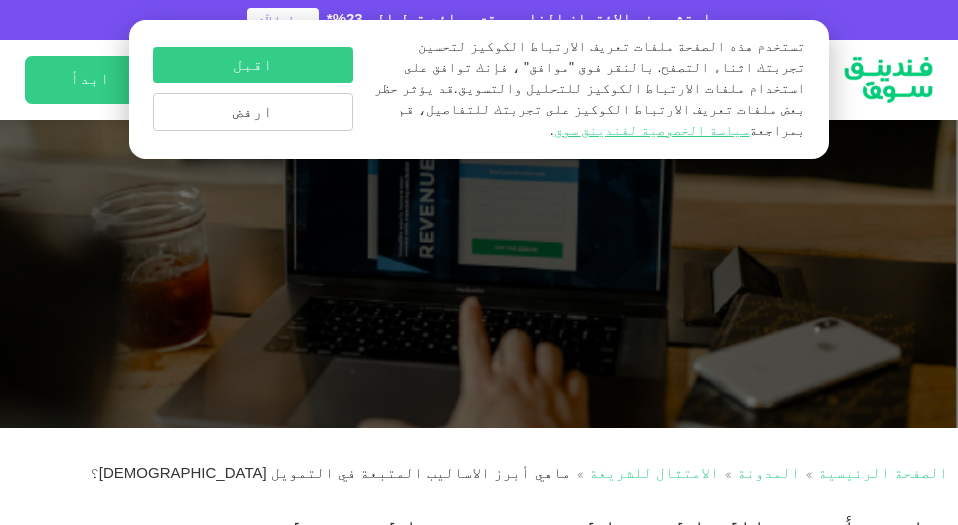 click at bounding box center (479, 228) 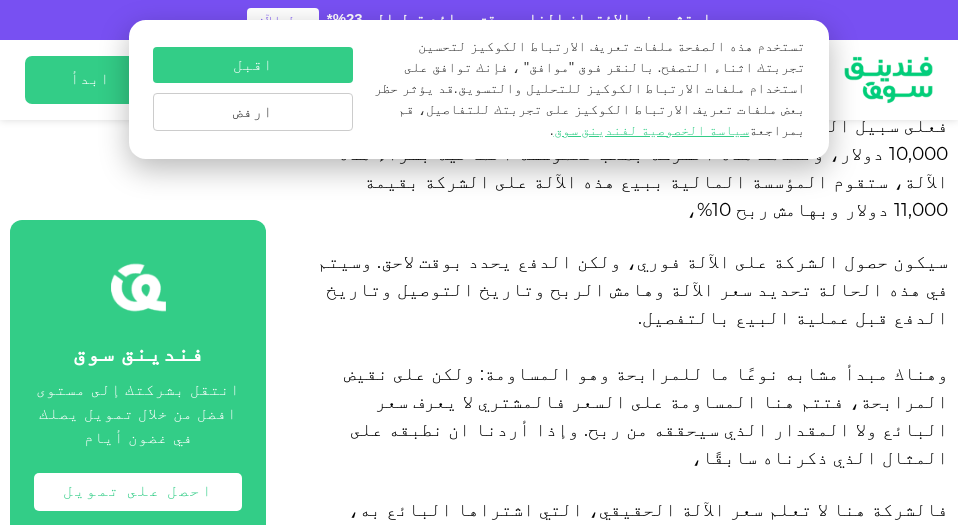scroll, scrollTop: 2389, scrollLeft: 0, axis: vertical 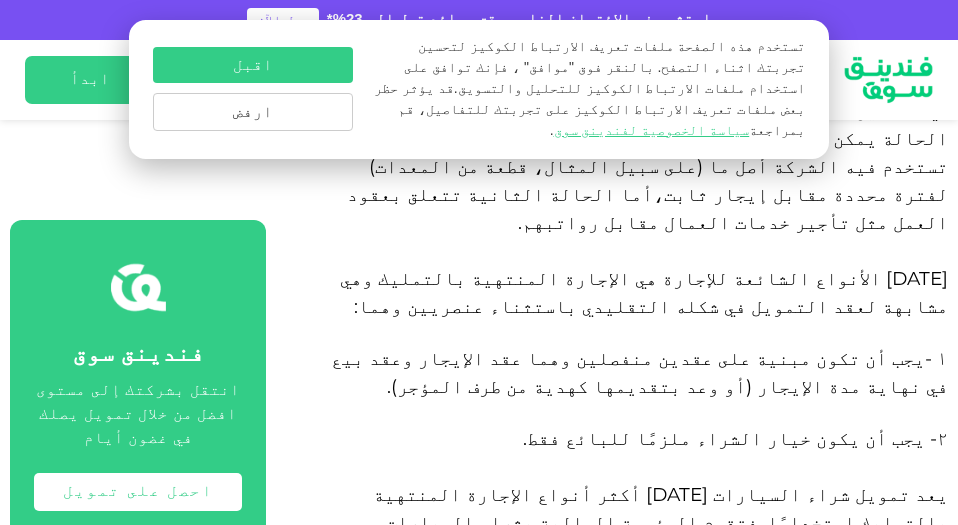 click on "الصفحة الرئيسية
المدونة
الامتثال للشريعة" at bounding box center (479, 768) 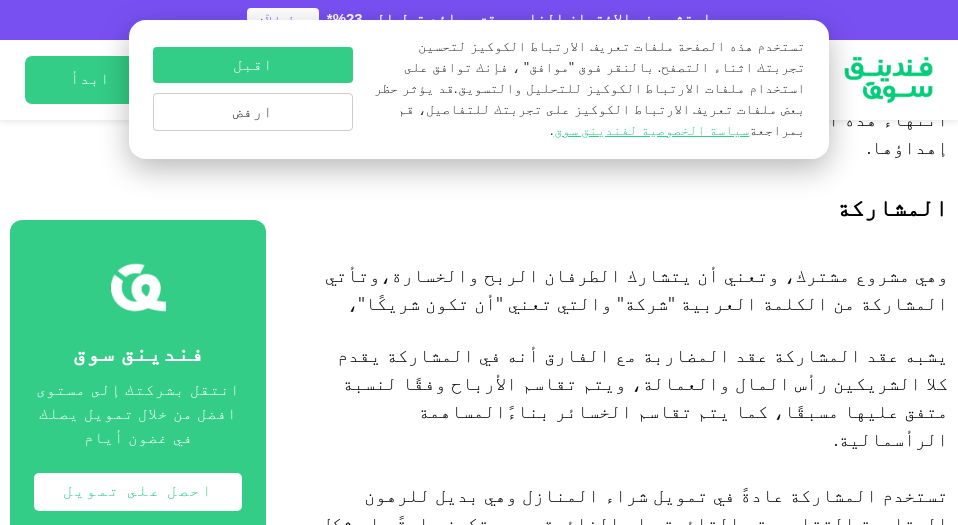 scroll, scrollTop: 4226, scrollLeft: 0, axis: vertical 